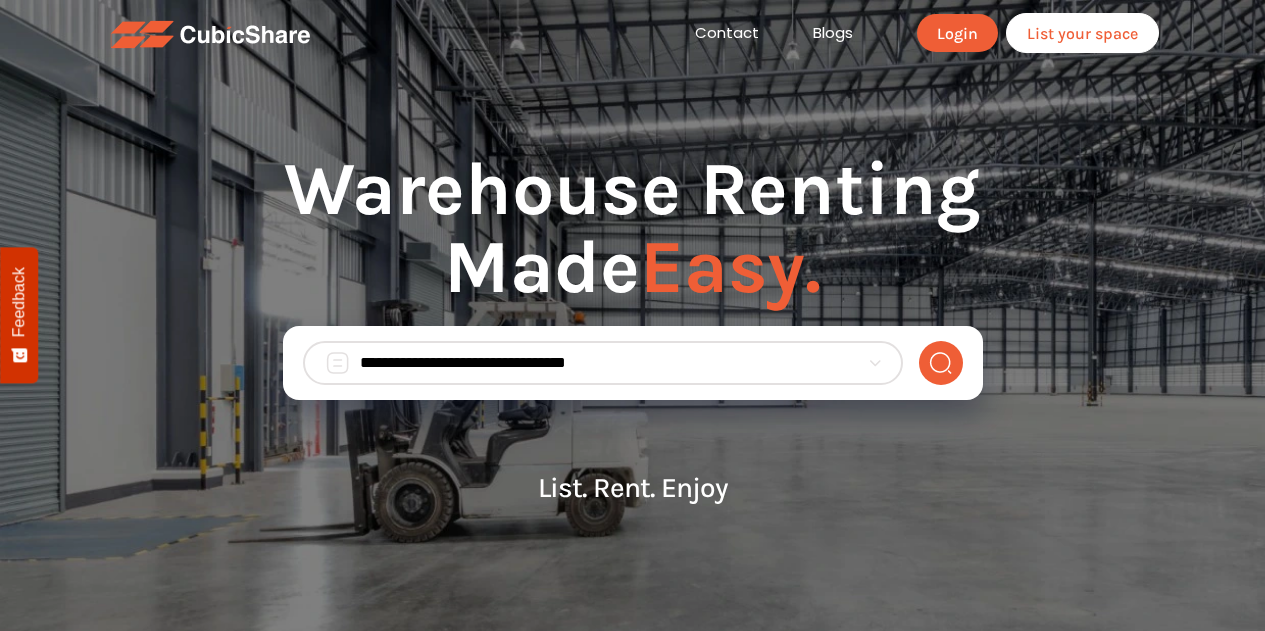 scroll, scrollTop: 0, scrollLeft: 0, axis: both 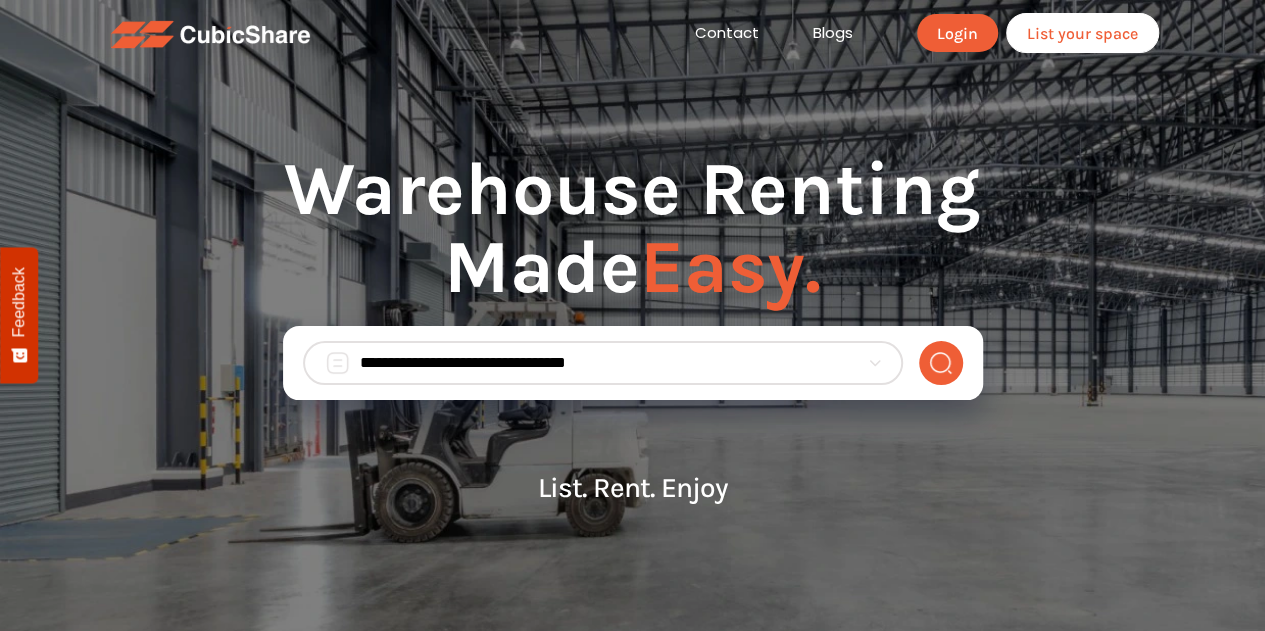 type on "**********" 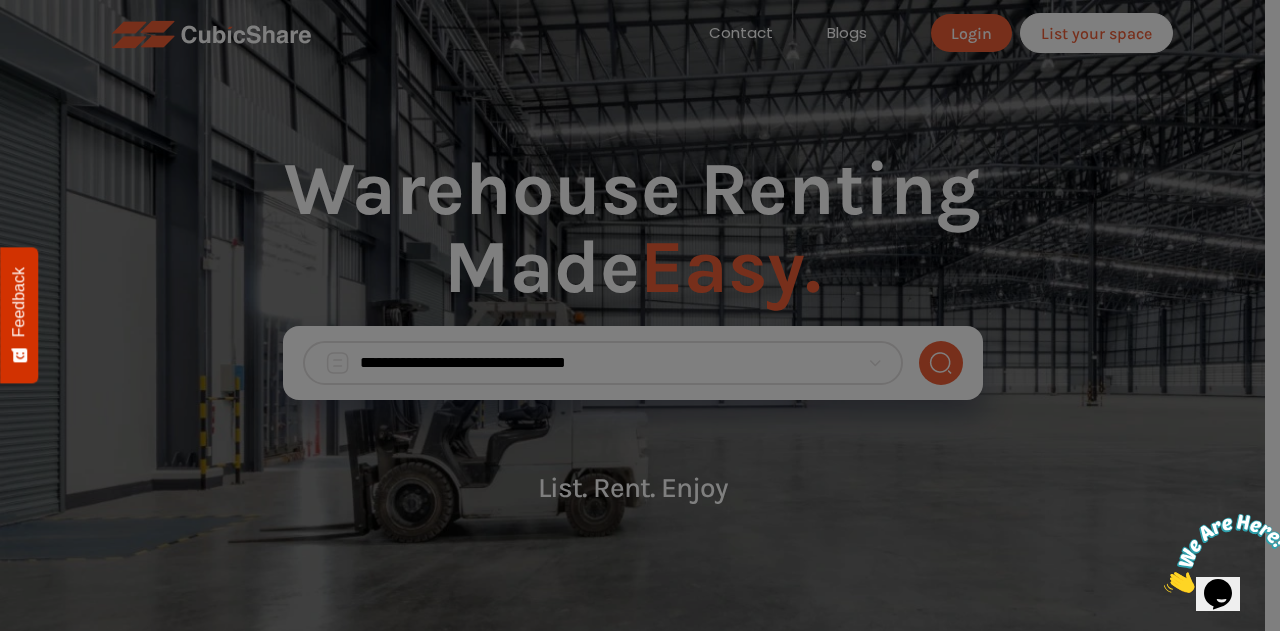 scroll, scrollTop: 0, scrollLeft: 0, axis: both 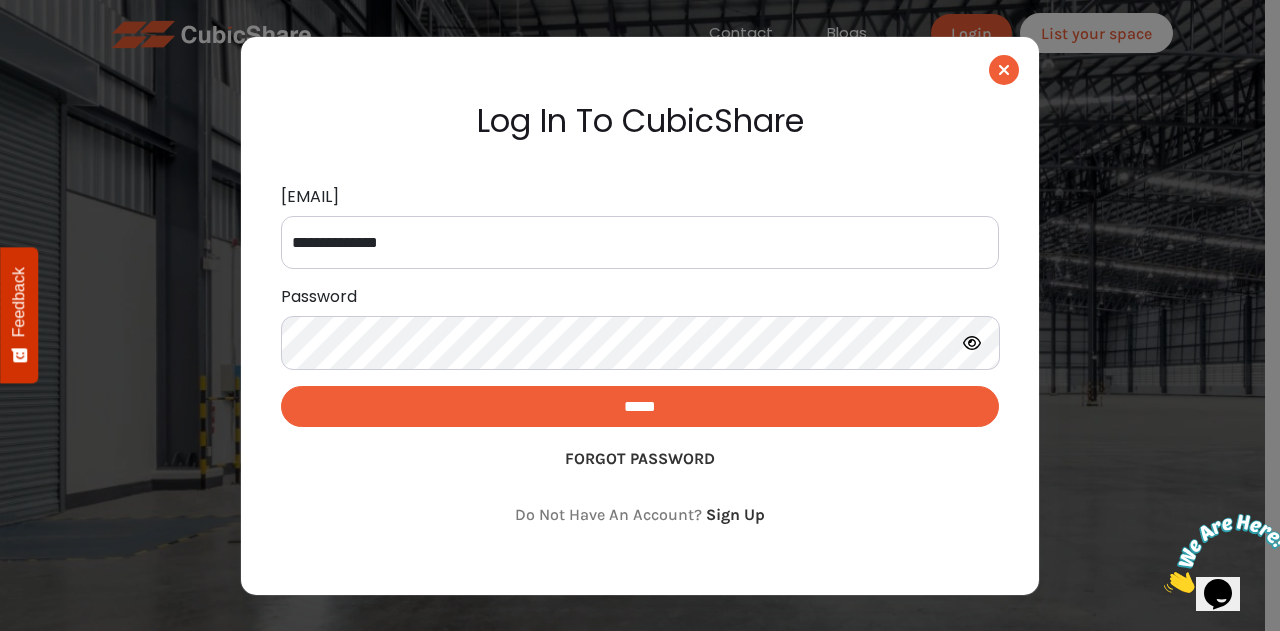 click on "*****" at bounding box center [640, 406] 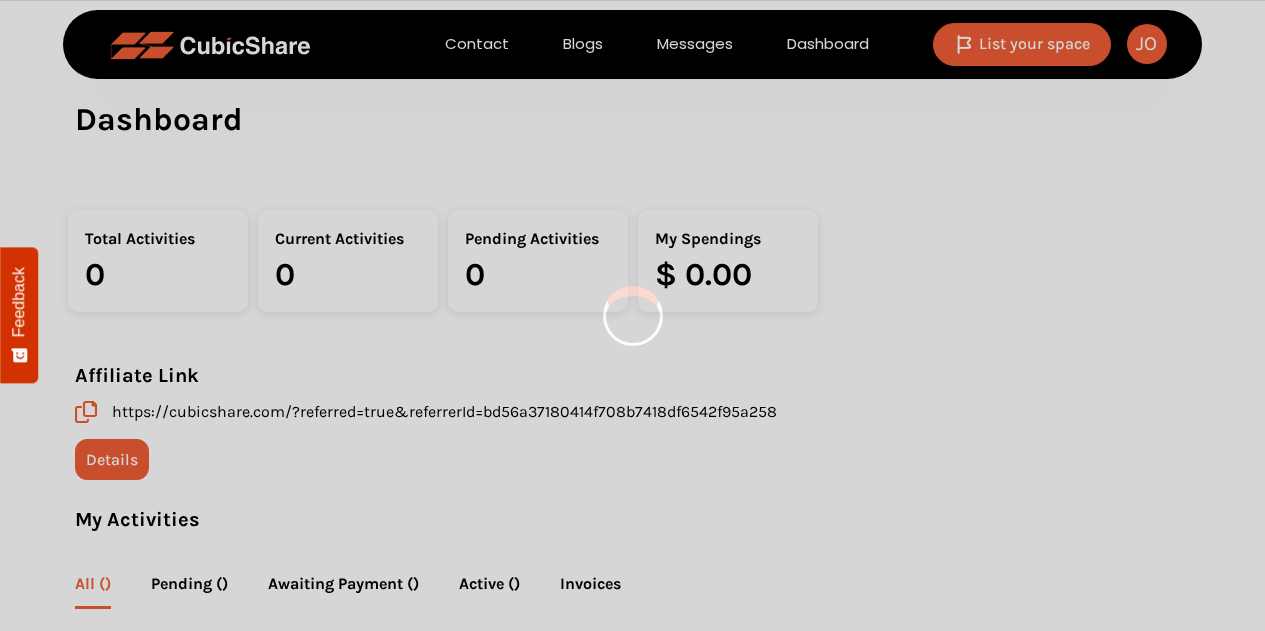 scroll, scrollTop: 0, scrollLeft: 0, axis: both 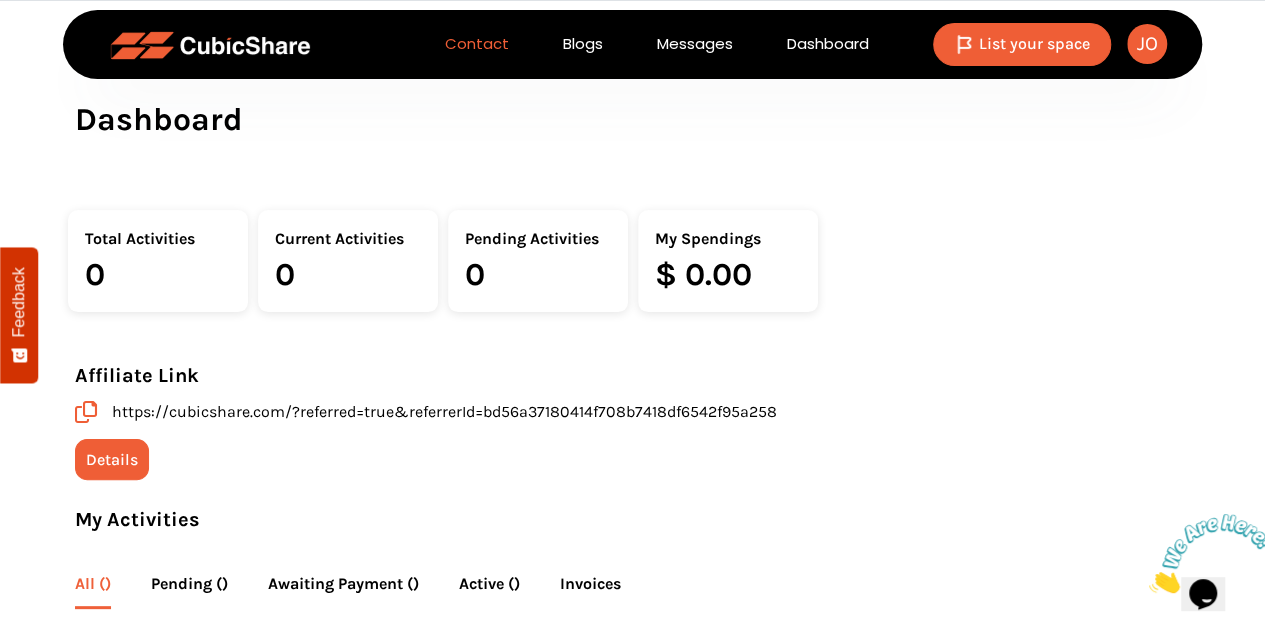 click on "Contact" at bounding box center [477, 44] 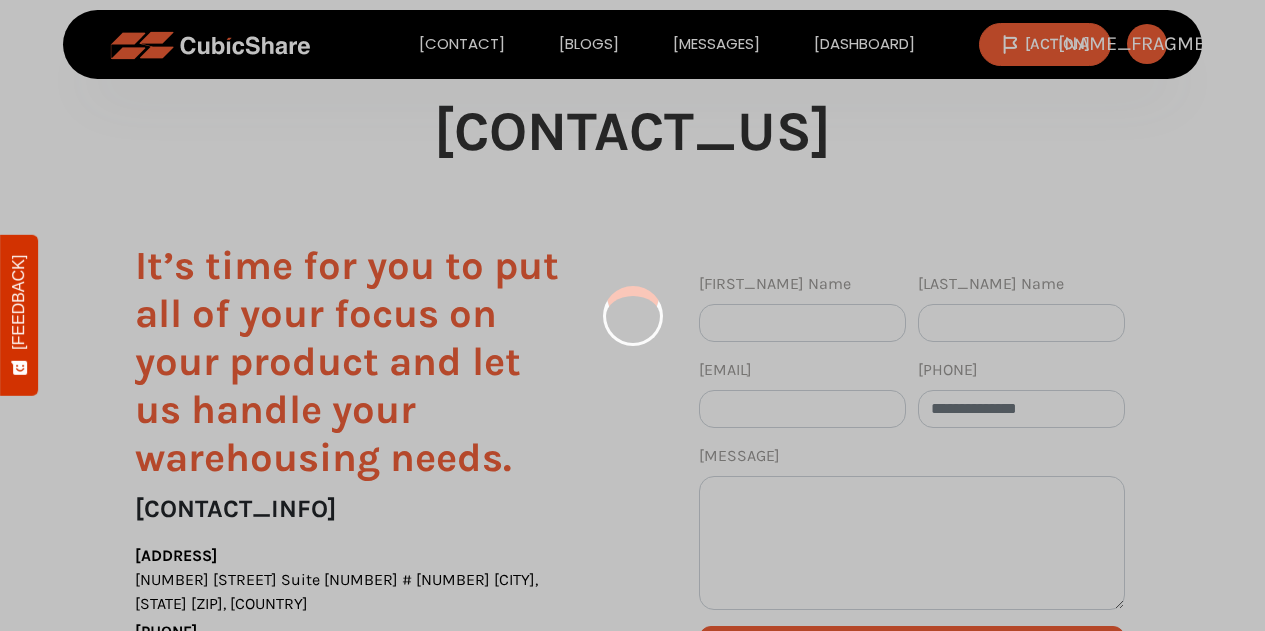 scroll, scrollTop: 0, scrollLeft: 0, axis: both 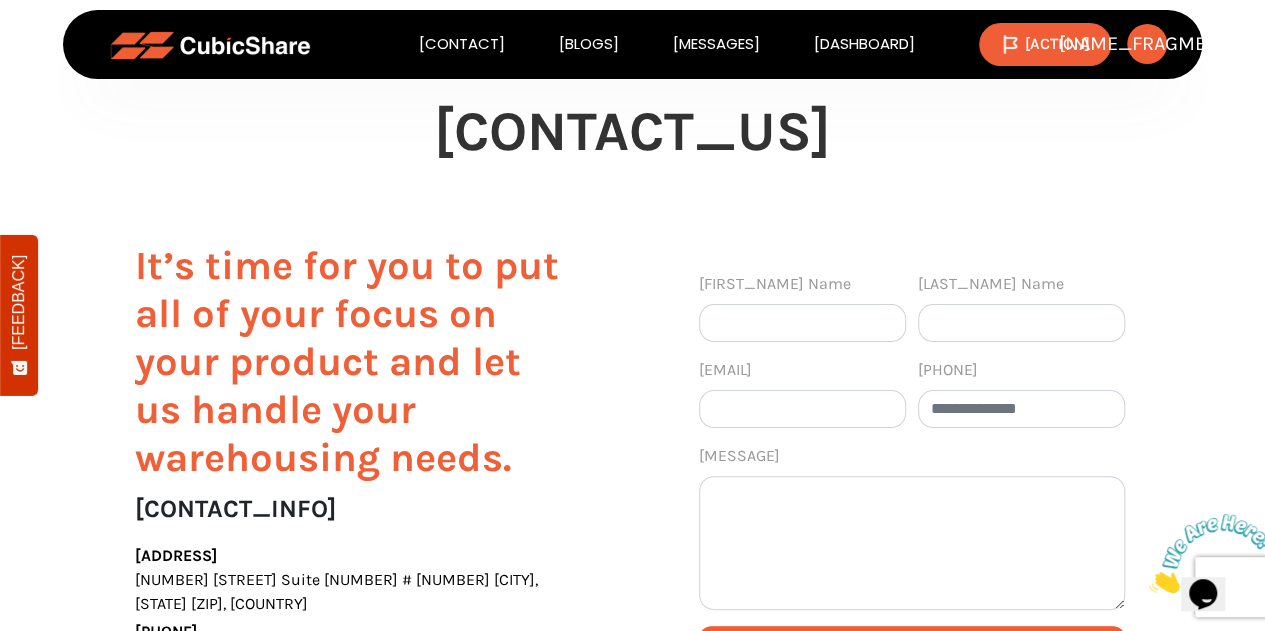 click on "List your space" at bounding box center (1057, 43) 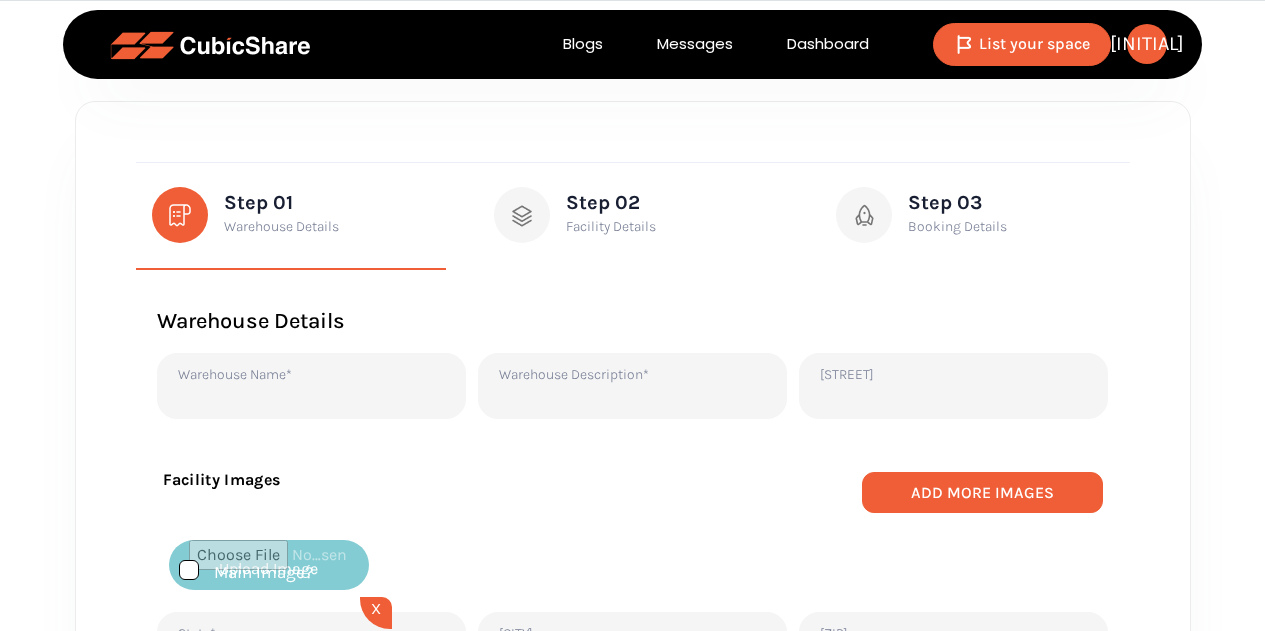 scroll, scrollTop: 0, scrollLeft: 0, axis: both 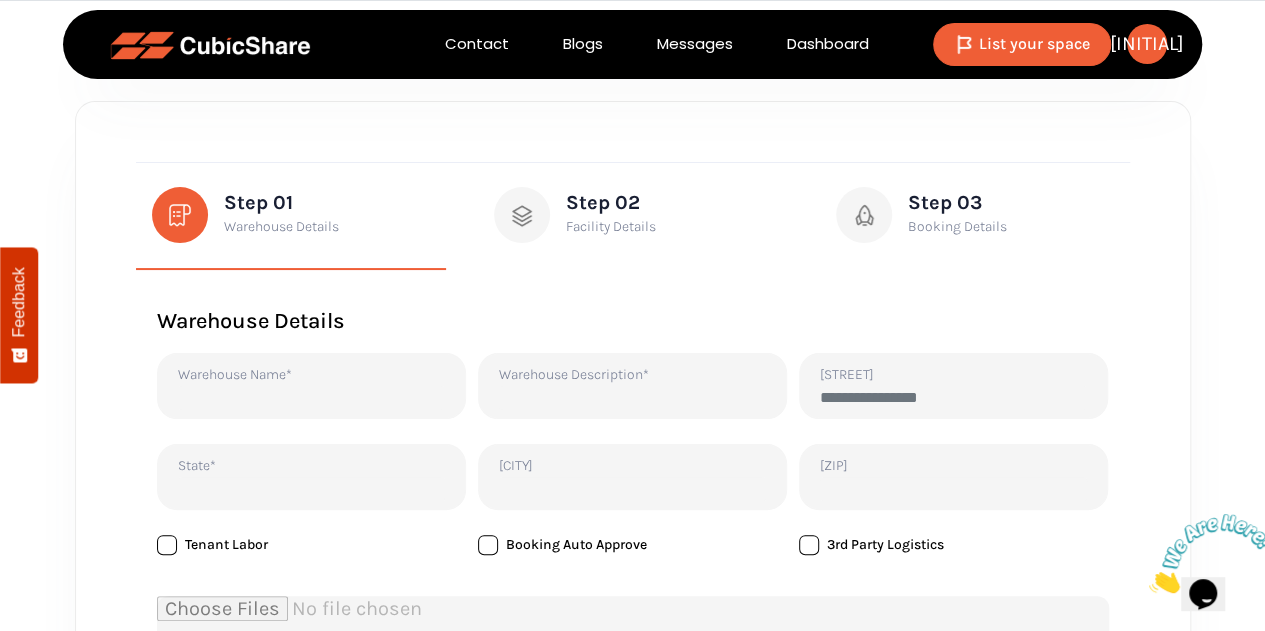 click on "Warehouse Name*" at bounding box center [311, 398] 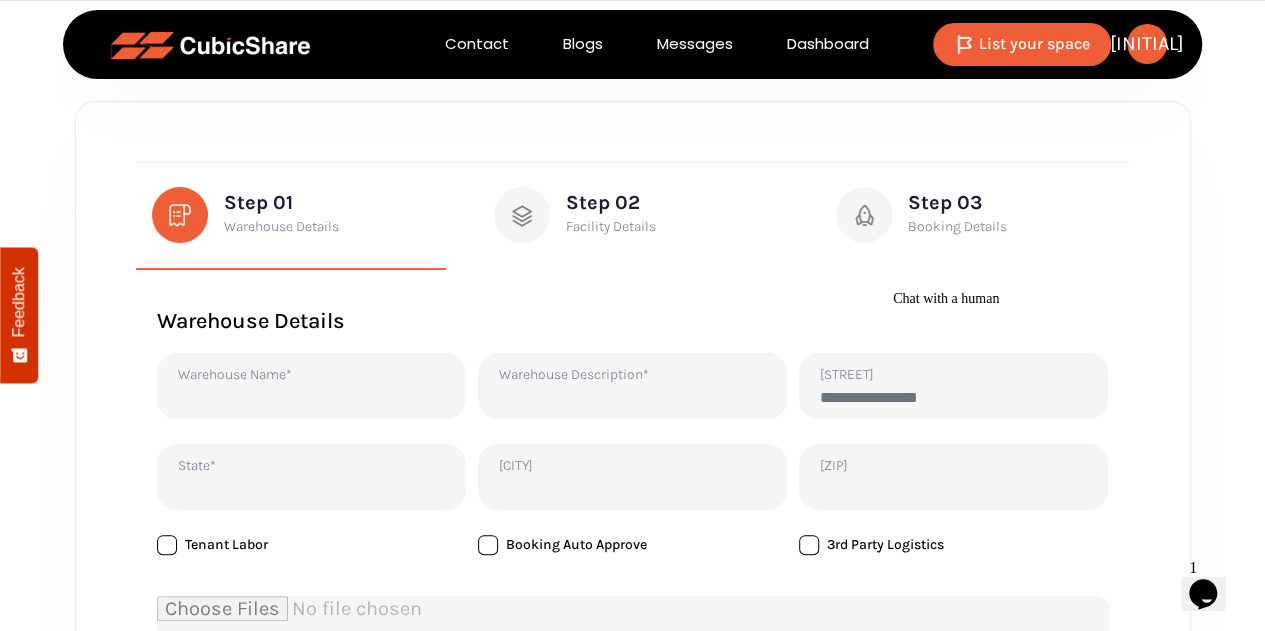 click on "Opens Chat This icon Opens the chat window." 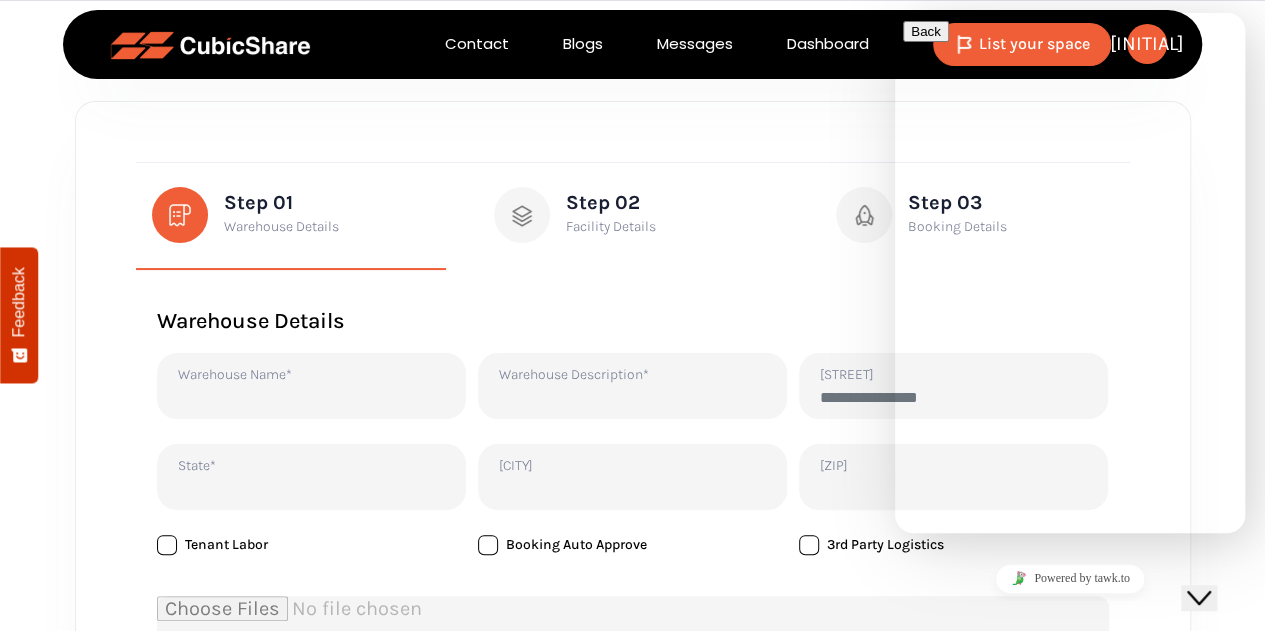 click on "Close Chat This icon closes the chat window." at bounding box center (1199, 598) 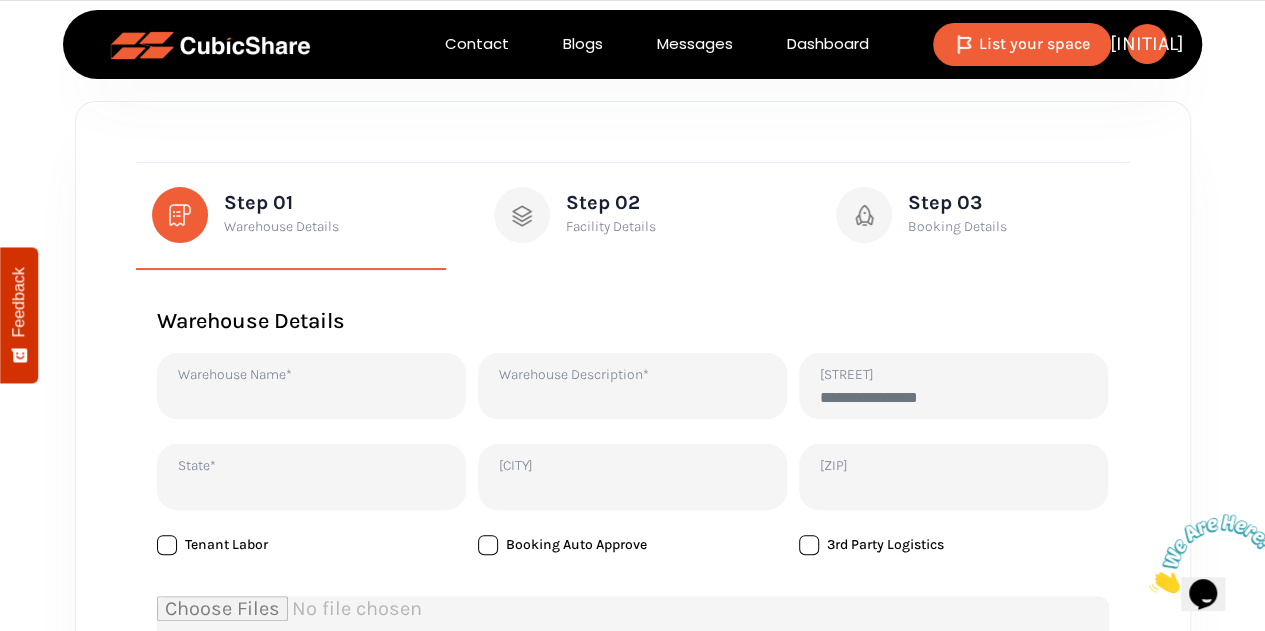 click on "Warehouse Name*" at bounding box center (311, 398) 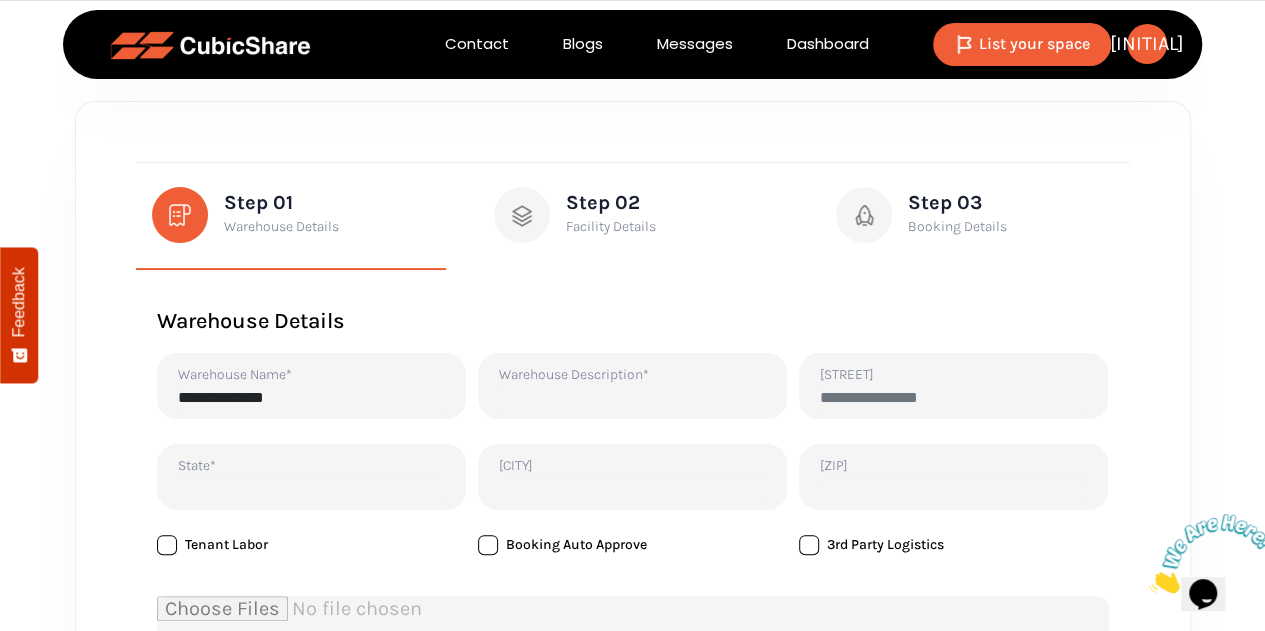 type on "**********" 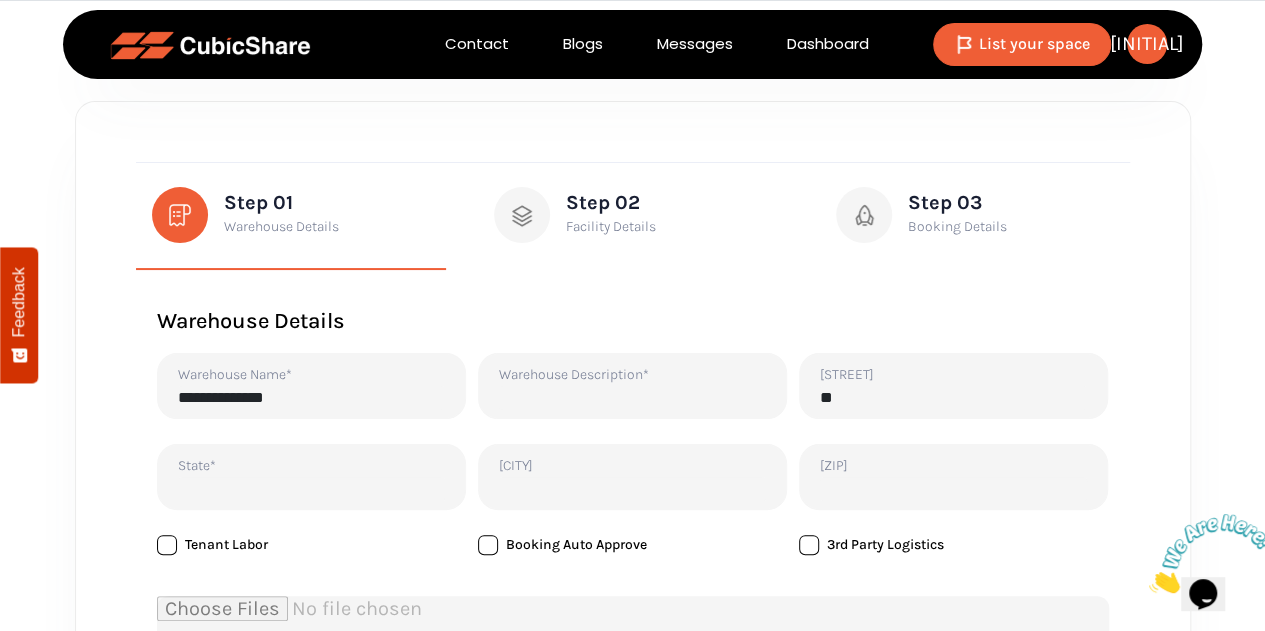 click on "Warehouse Description*" at bounding box center [632, 386] 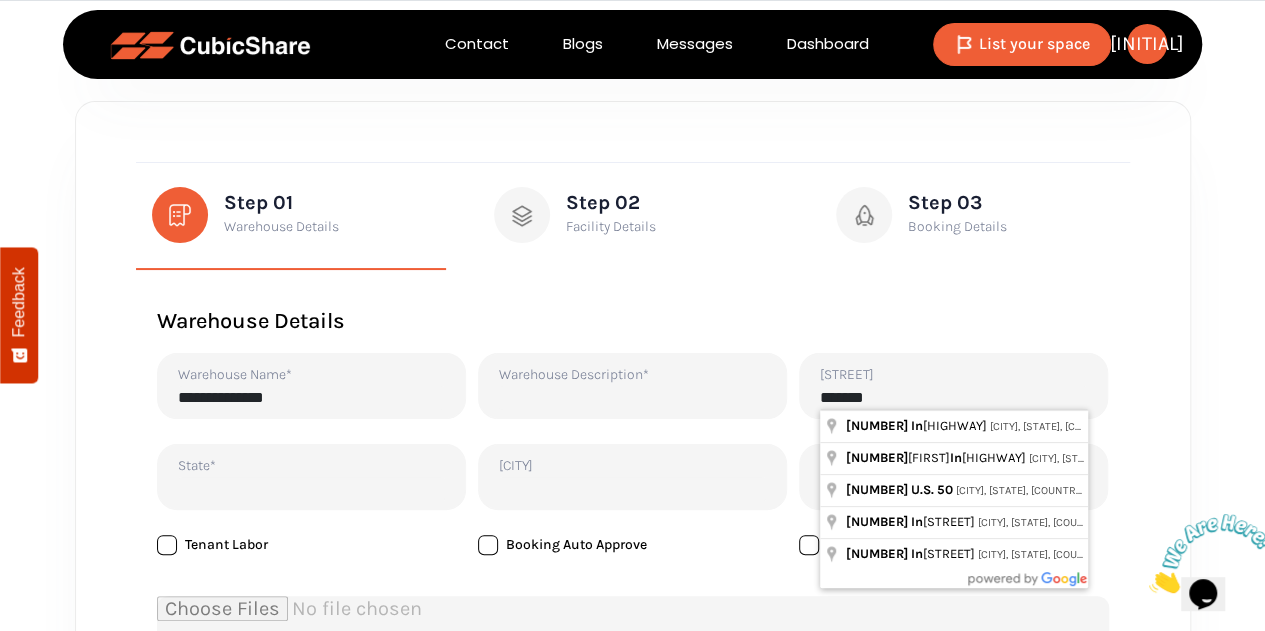 type on "**********" 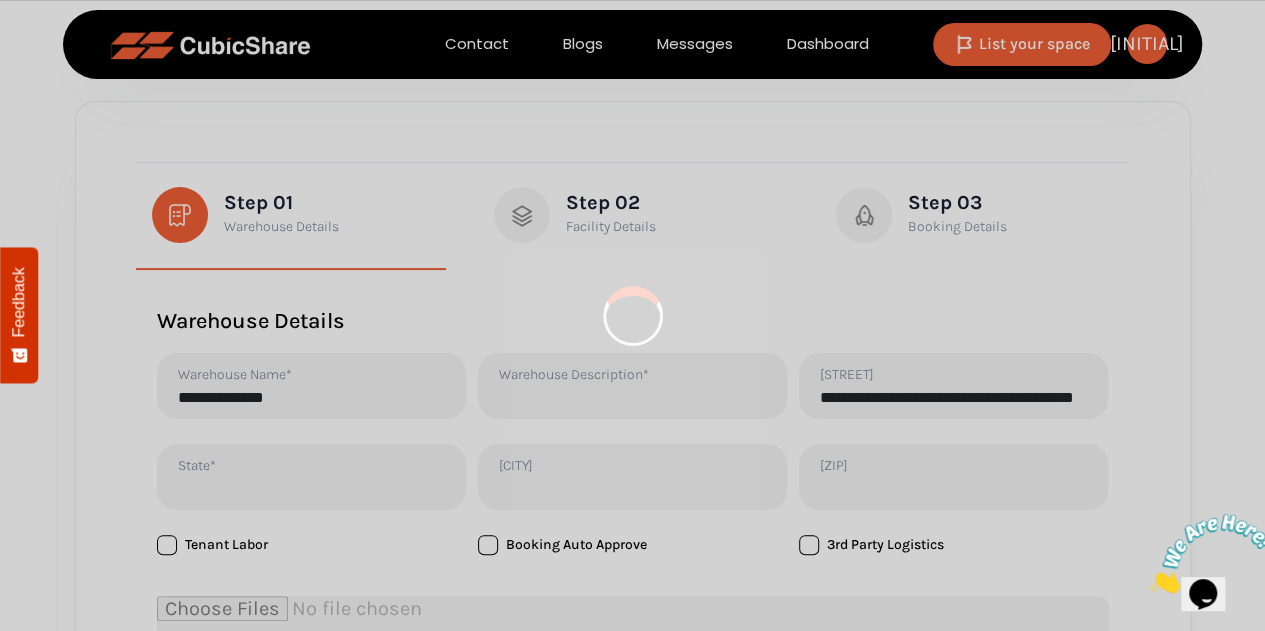 type on "**********" 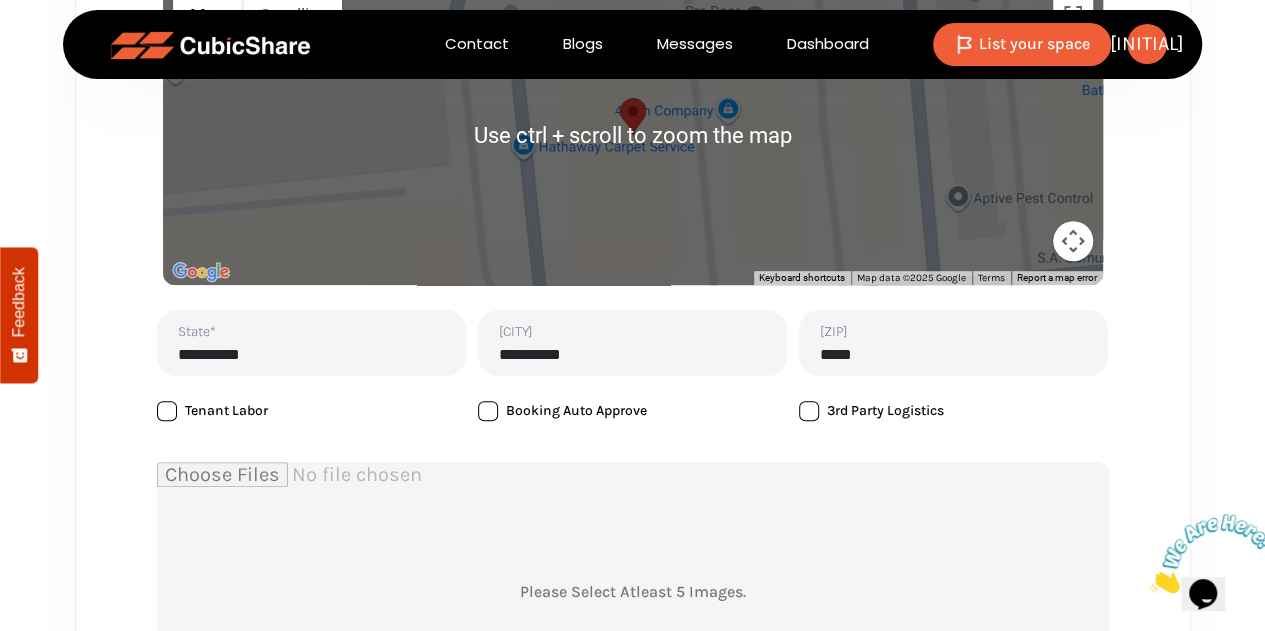 scroll, scrollTop: 455, scrollLeft: 0, axis: vertical 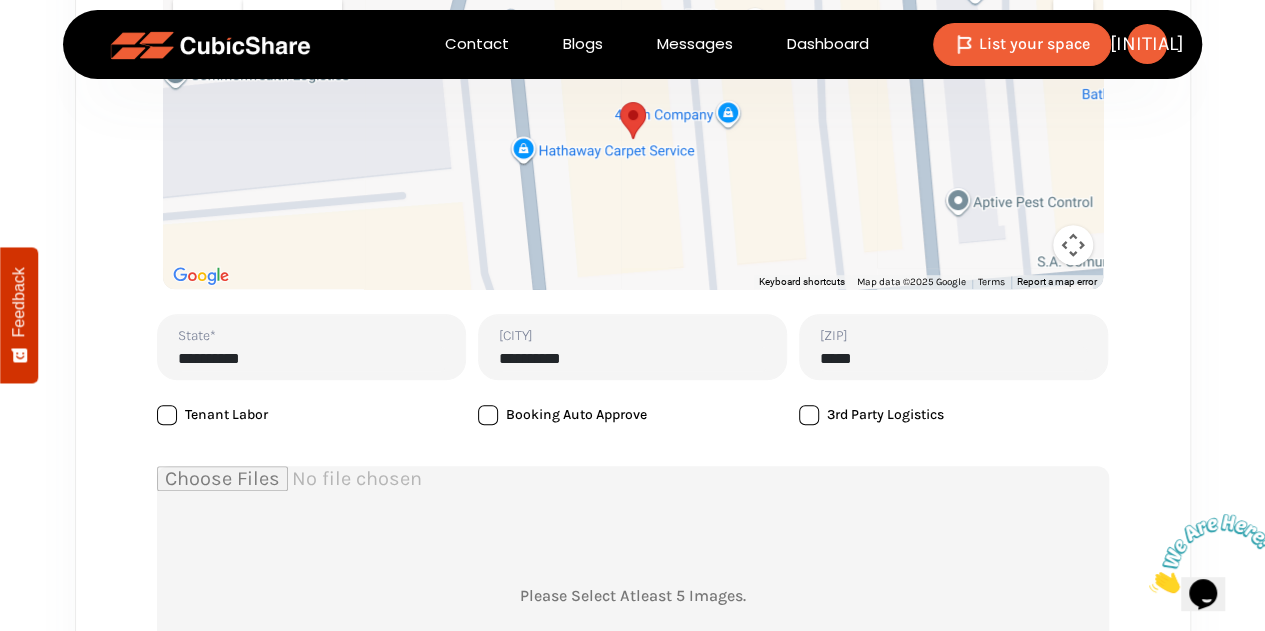 type on "**********" 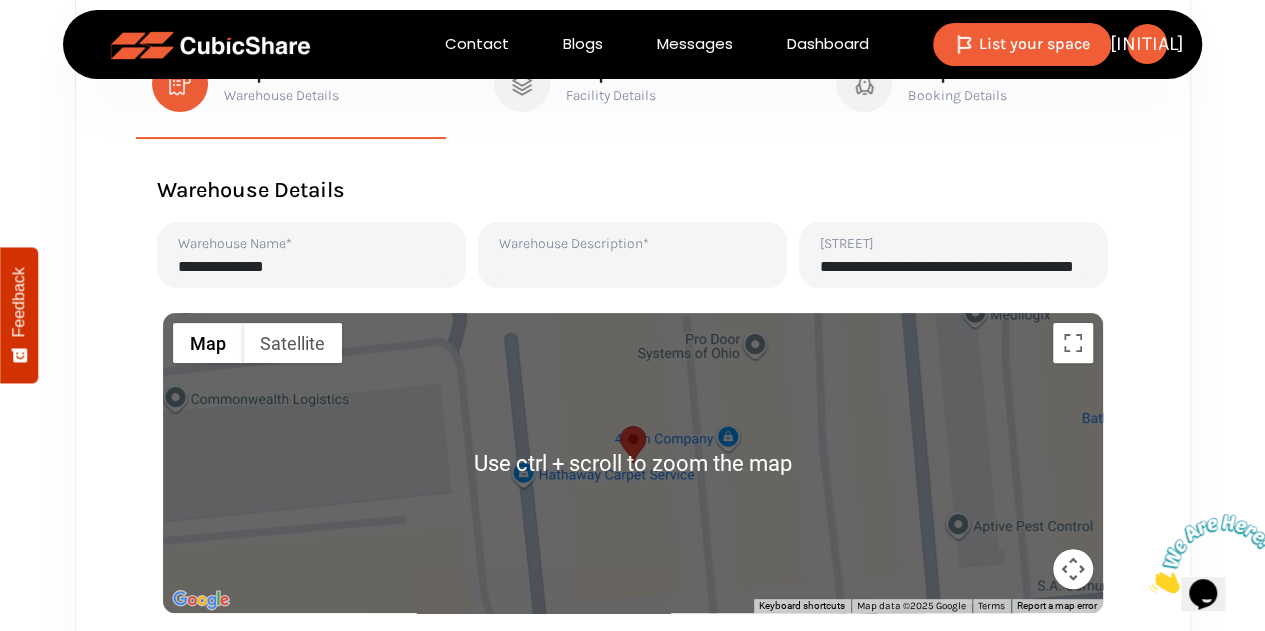 scroll, scrollTop: 142, scrollLeft: 0, axis: vertical 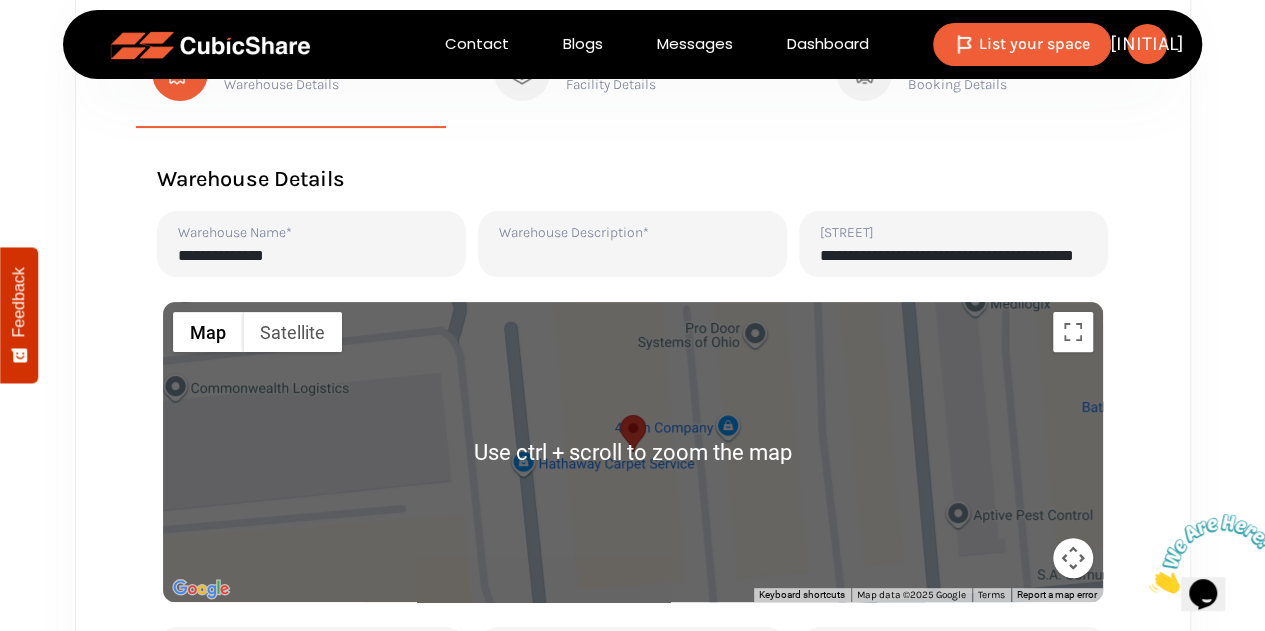 click at bounding box center [632, 256] 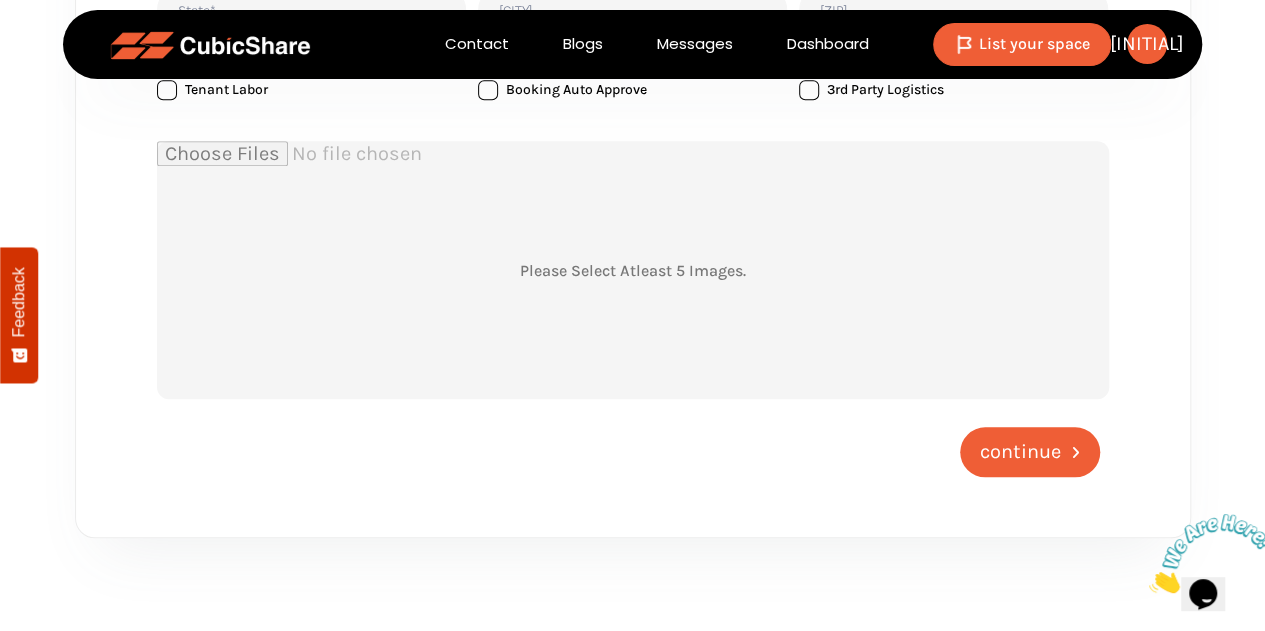 scroll, scrollTop: 779, scrollLeft: 0, axis: vertical 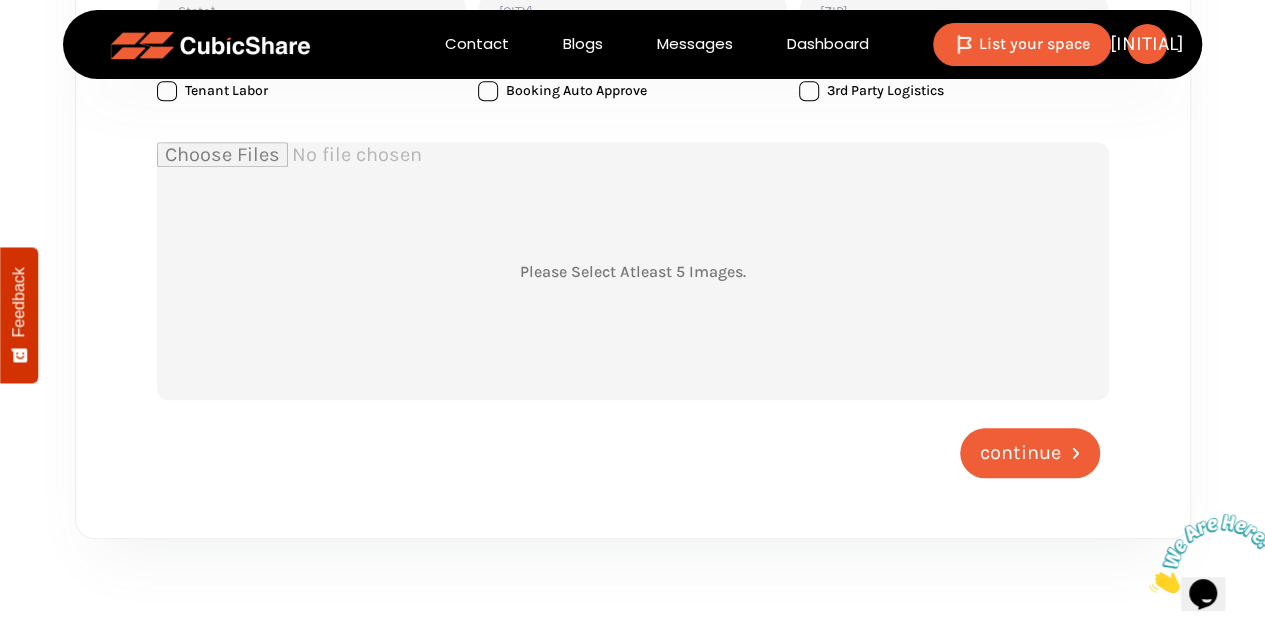 click at bounding box center [633, 271] 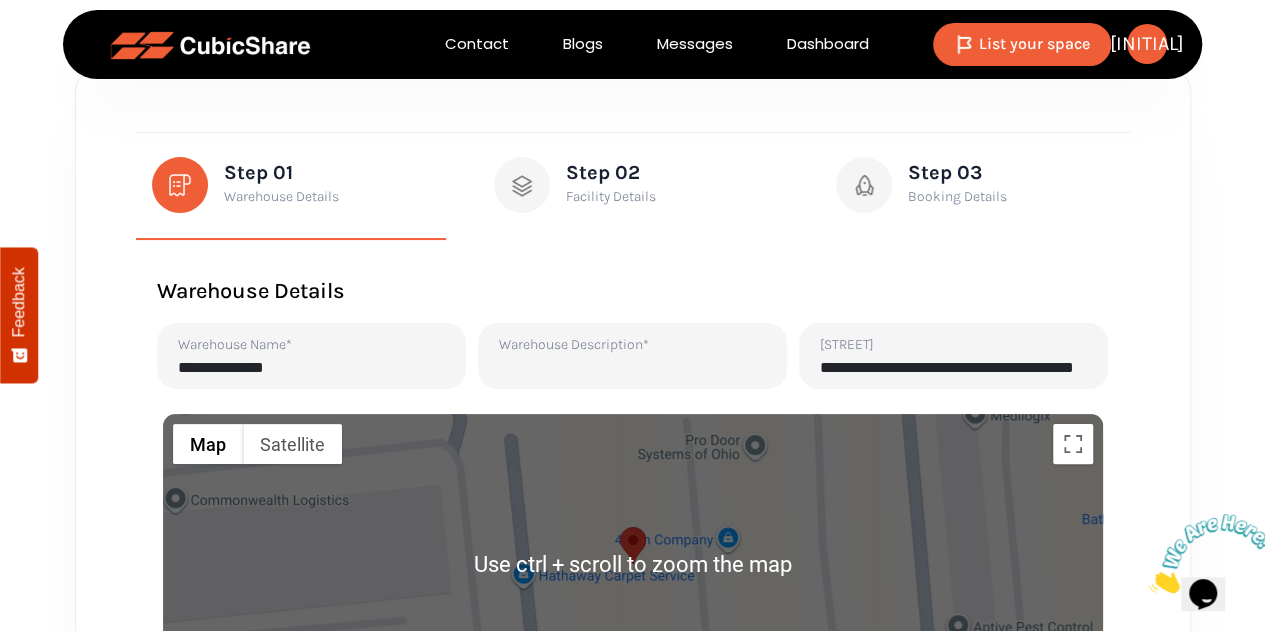 scroll, scrollTop: 29, scrollLeft: 0, axis: vertical 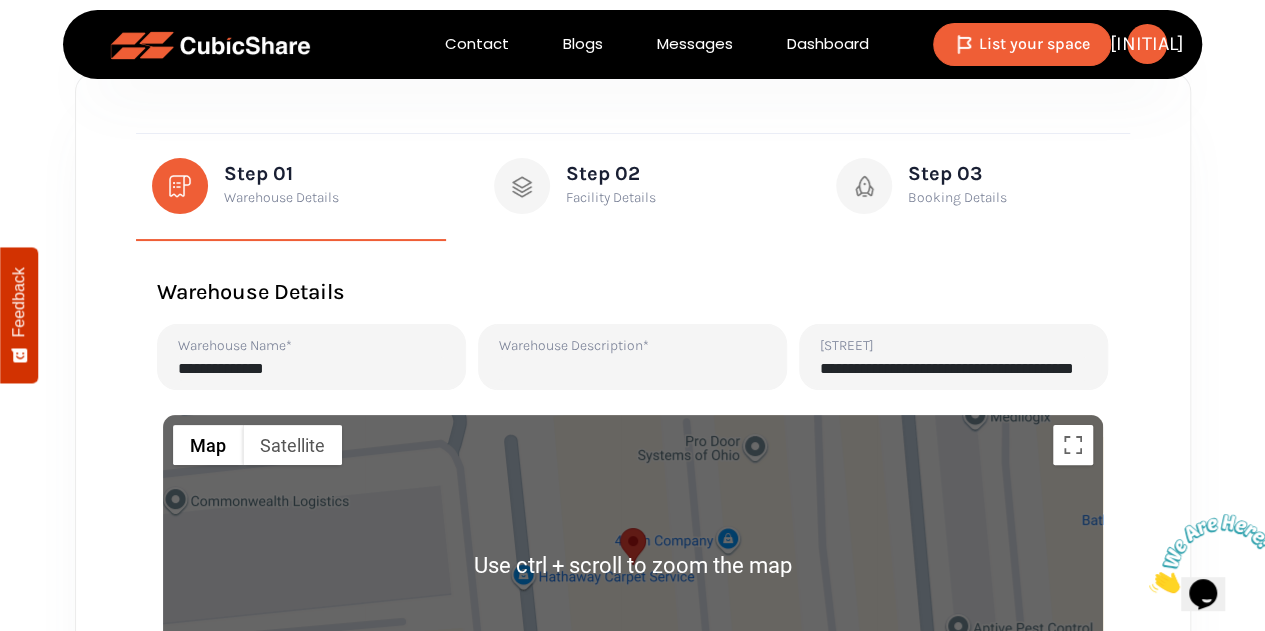 click at bounding box center [632, 369] 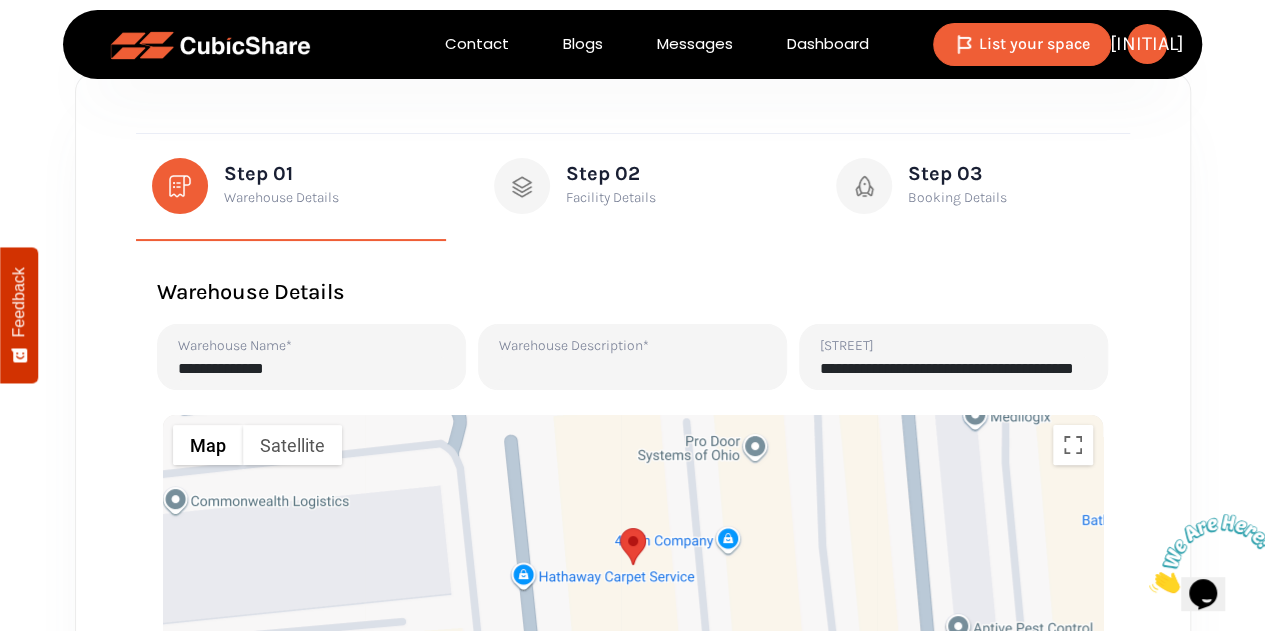 click at bounding box center [632, 369] 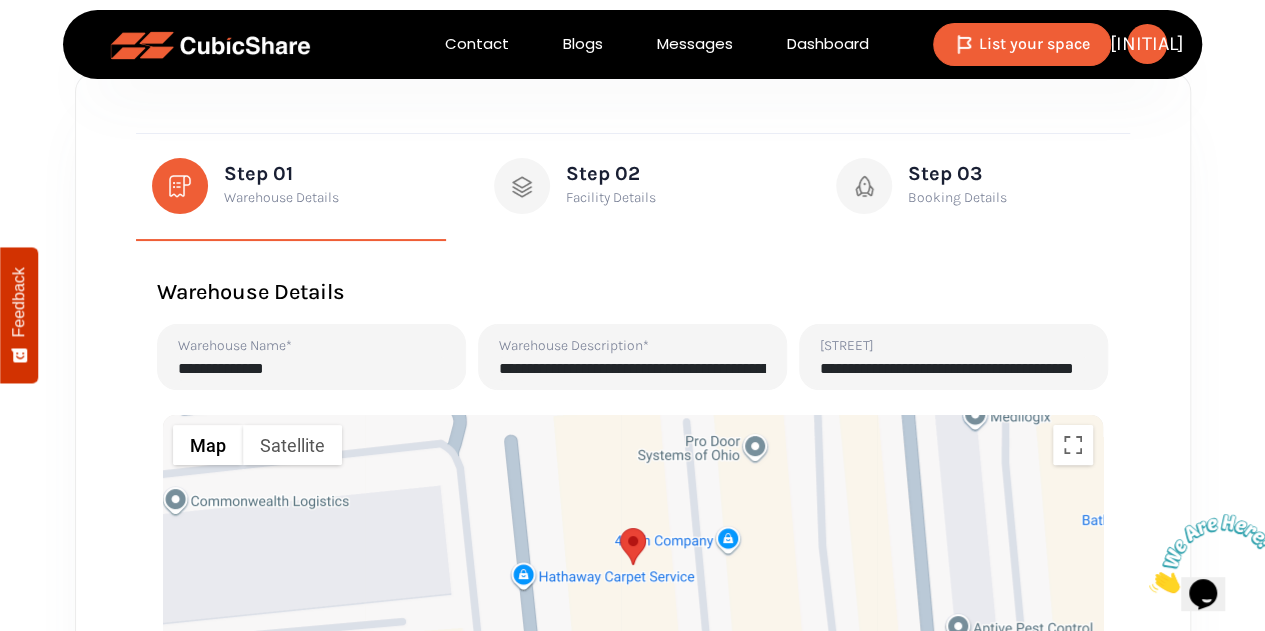 scroll, scrollTop: 0, scrollLeft: 5166, axis: horizontal 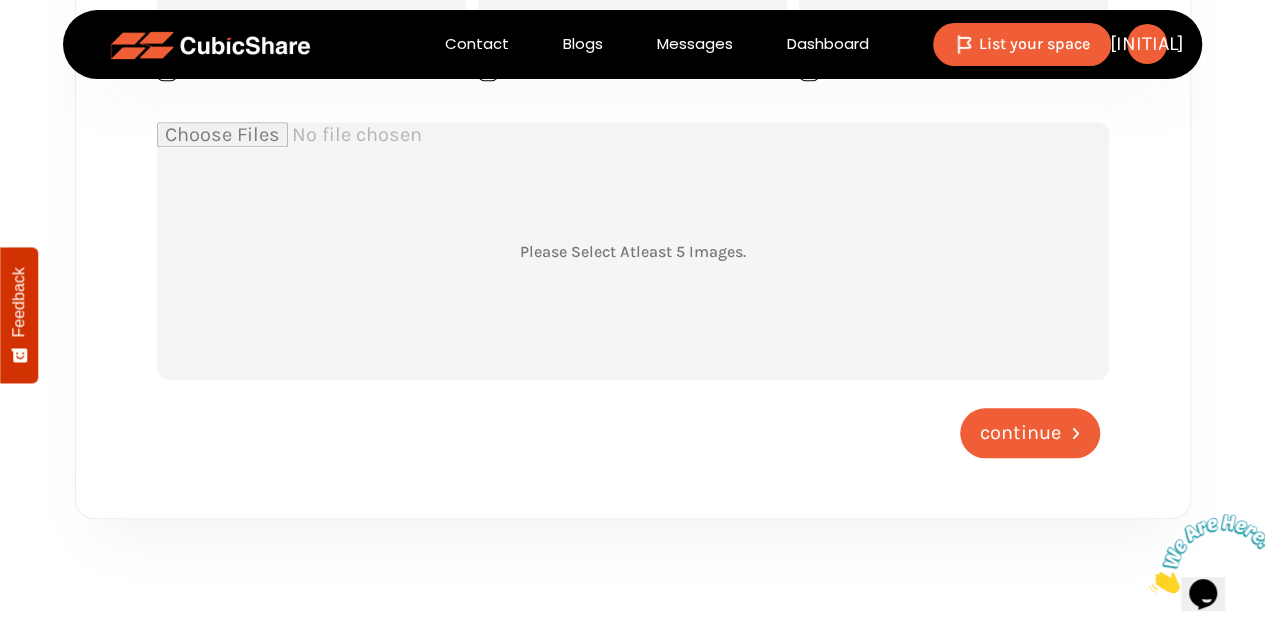 type on "**********" 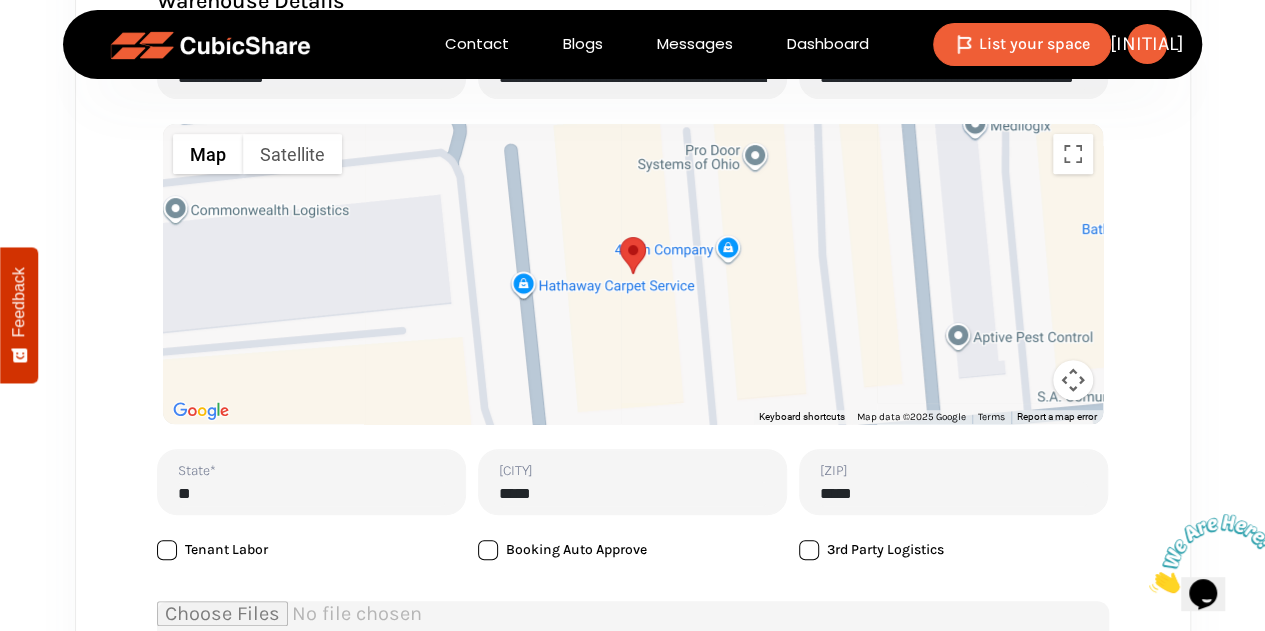 scroll, scrollTop: 317, scrollLeft: 0, axis: vertical 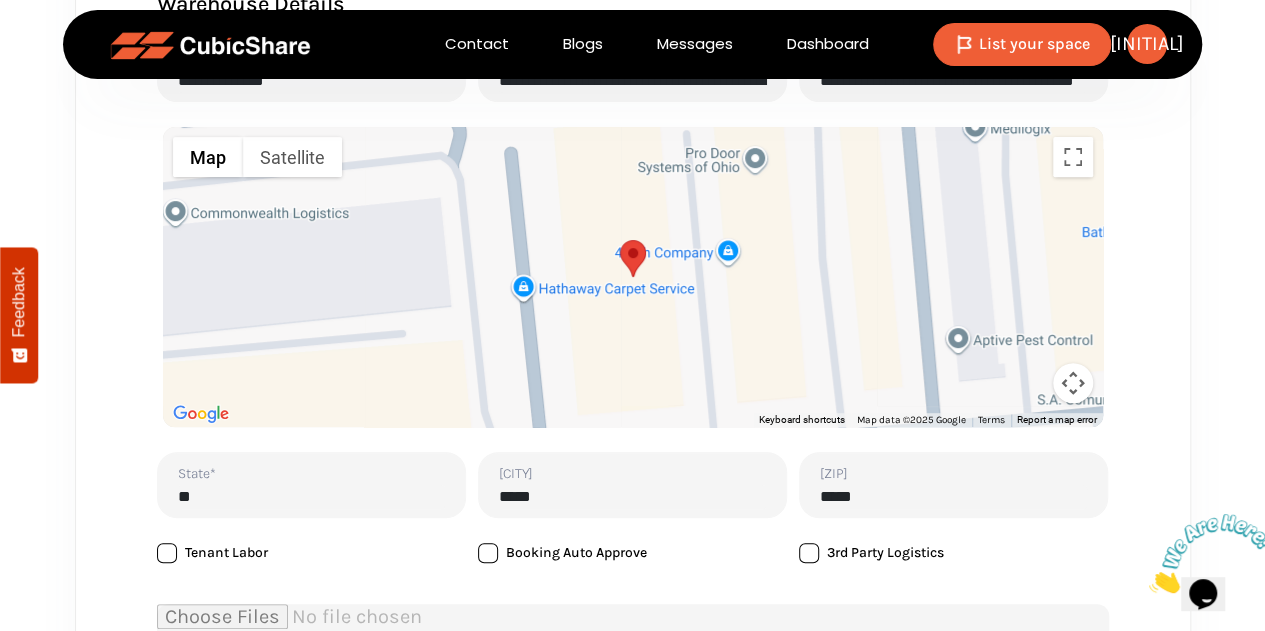 click at bounding box center (620, 240) 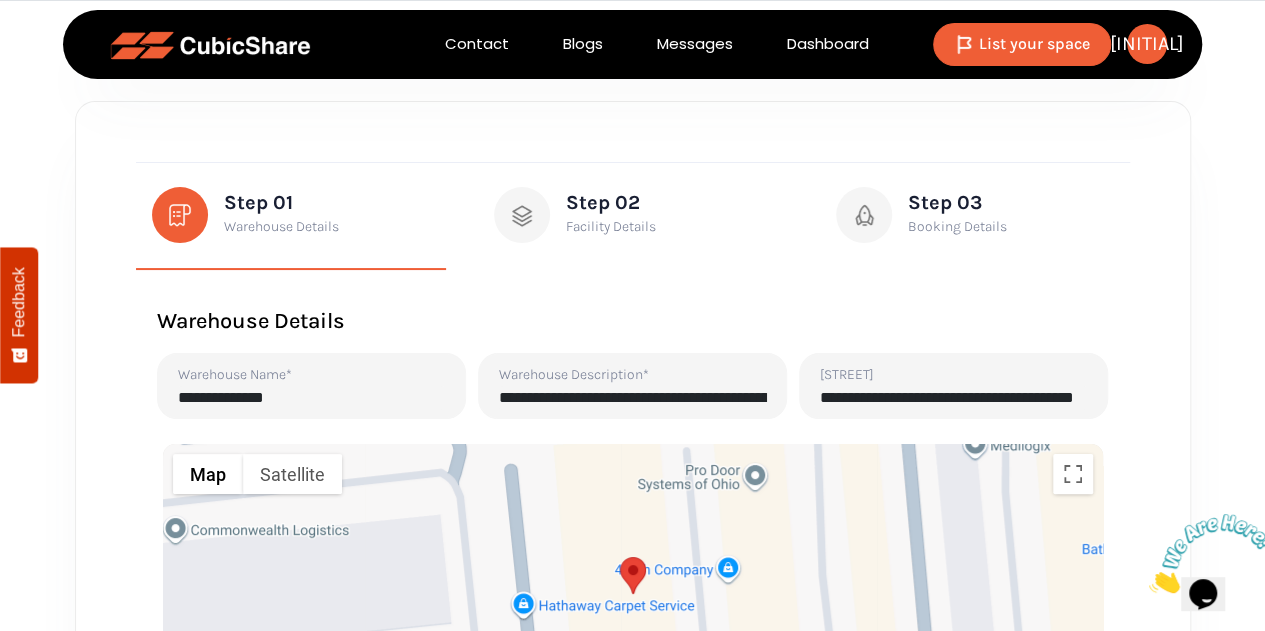 click on "**********" at bounding box center [633, 398] 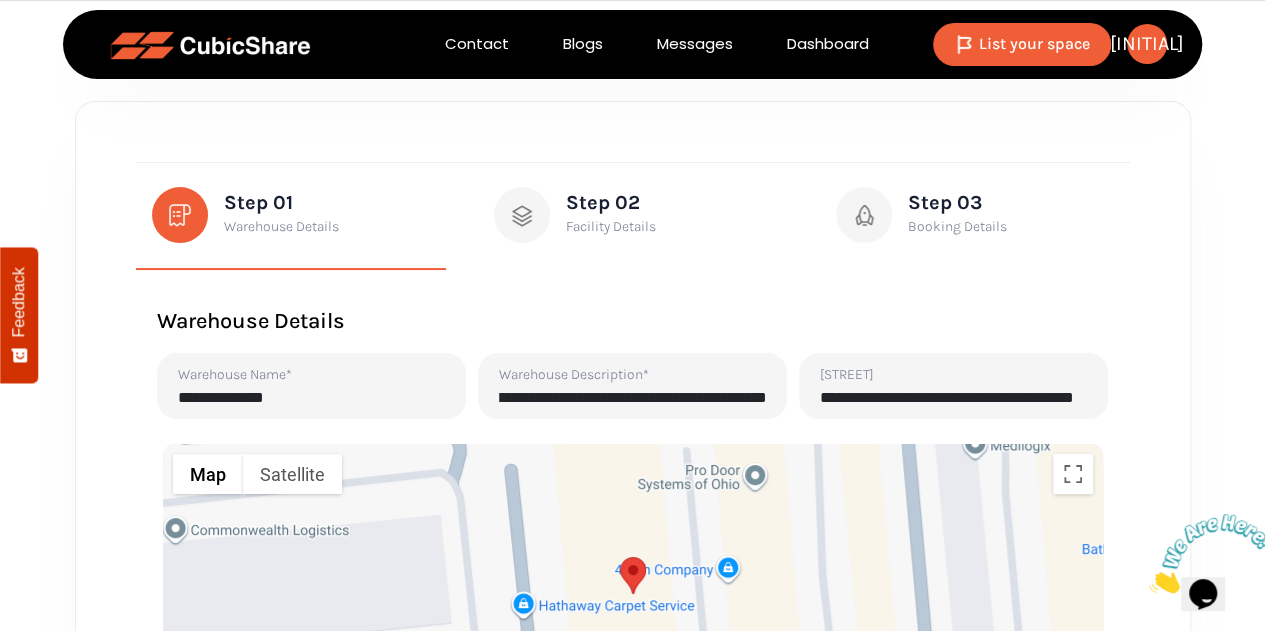 scroll, scrollTop: 0, scrollLeft: 5166, axis: horizontal 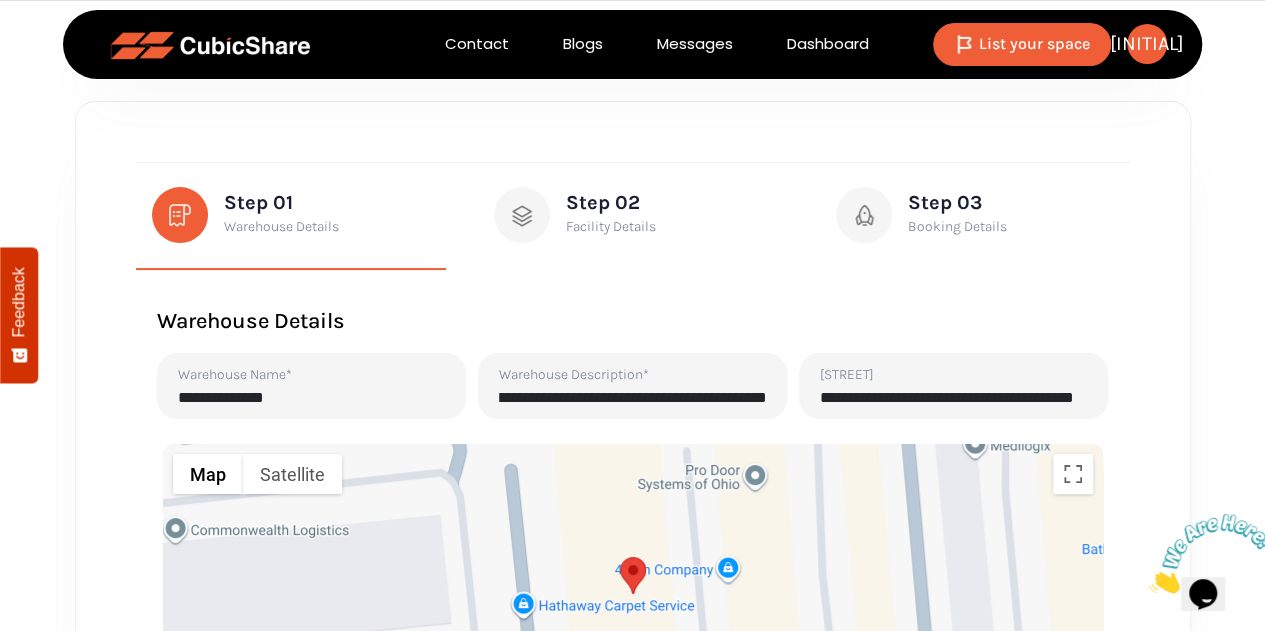 drag, startPoint x: 499, startPoint y: 399, endPoint x: 1221, endPoint y: 460, distance: 724.57227 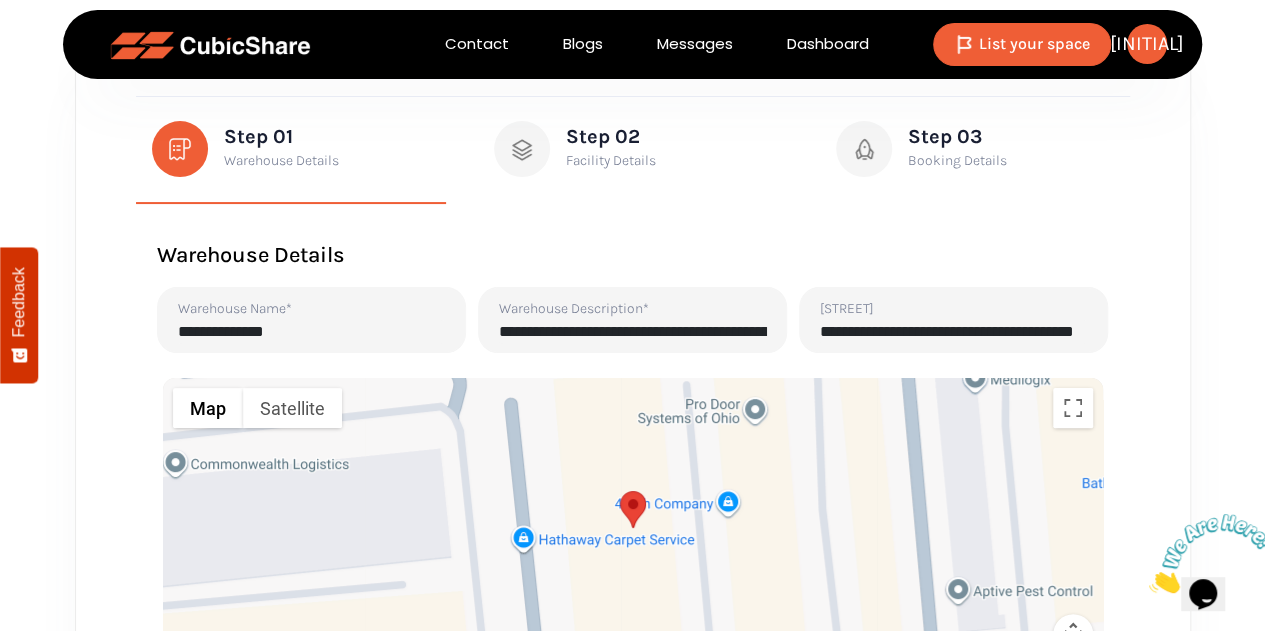 scroll, scrollTop: 0, scrollLeft: 0, axis: both 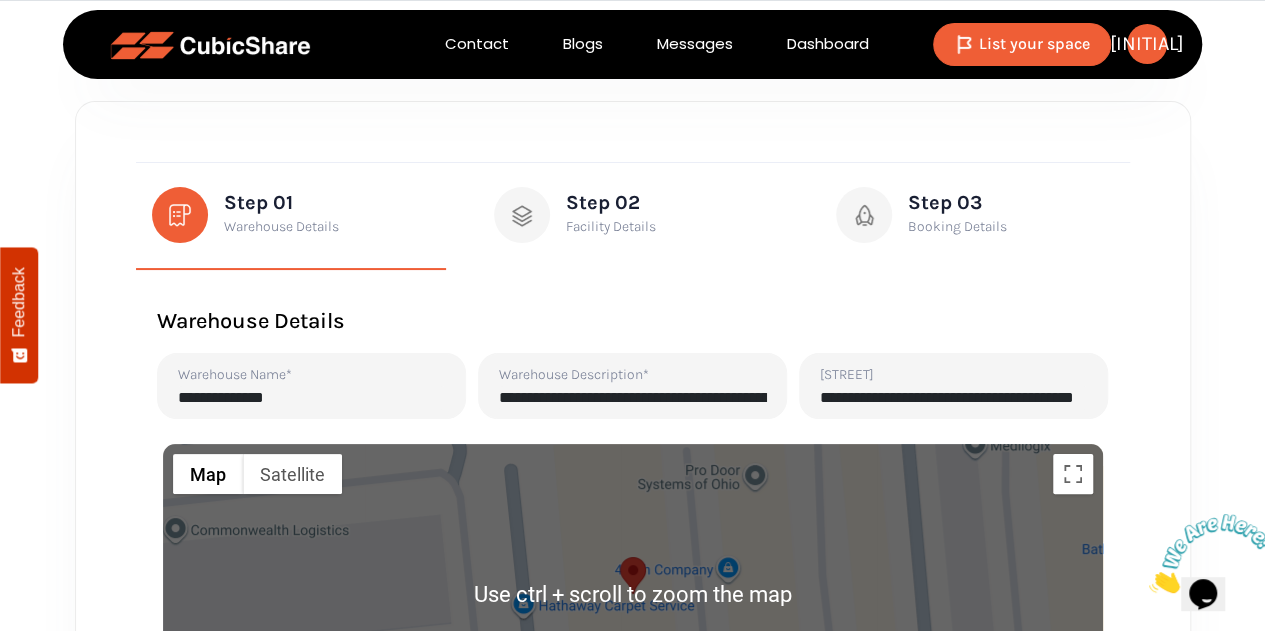 click on "Step 02" at bounding box center [611, 203] 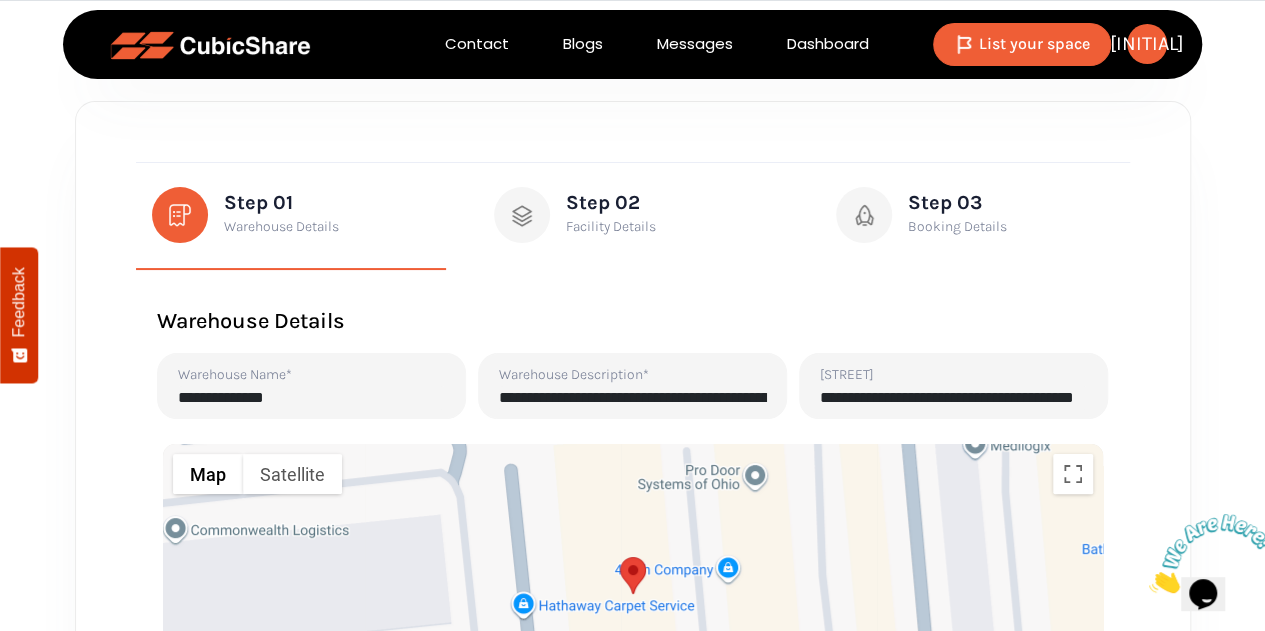 click at bounding box center (522, 216) 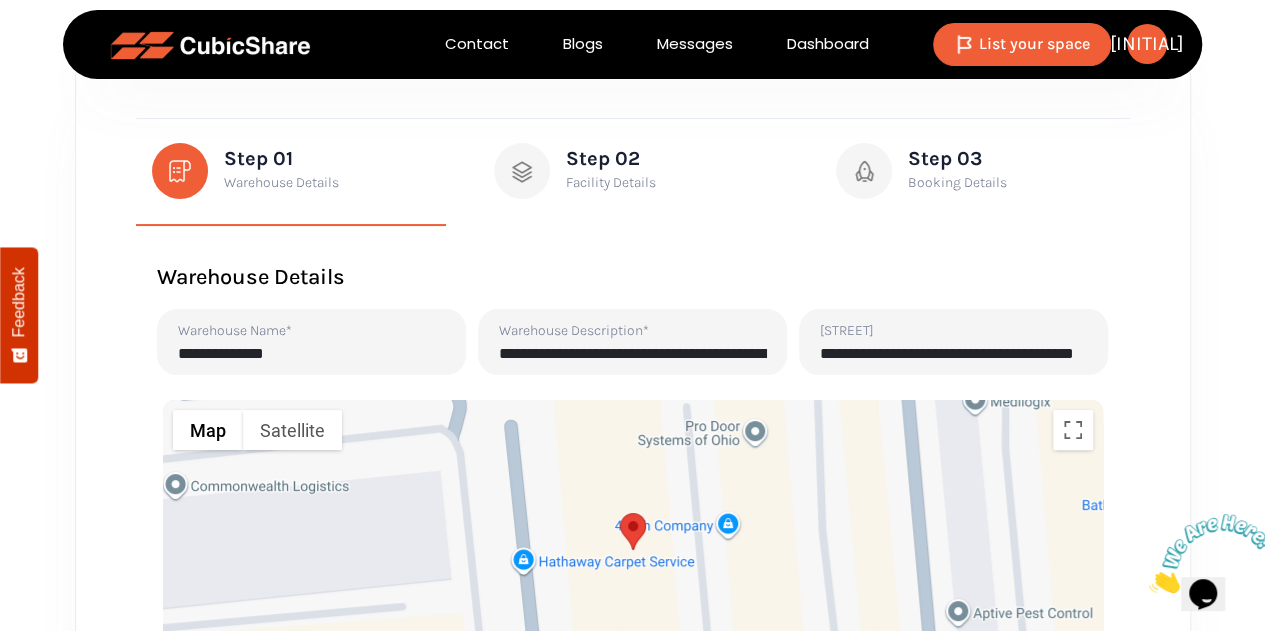 scroll, scrollTop: 0, scrollLeft: 0, axis: both 